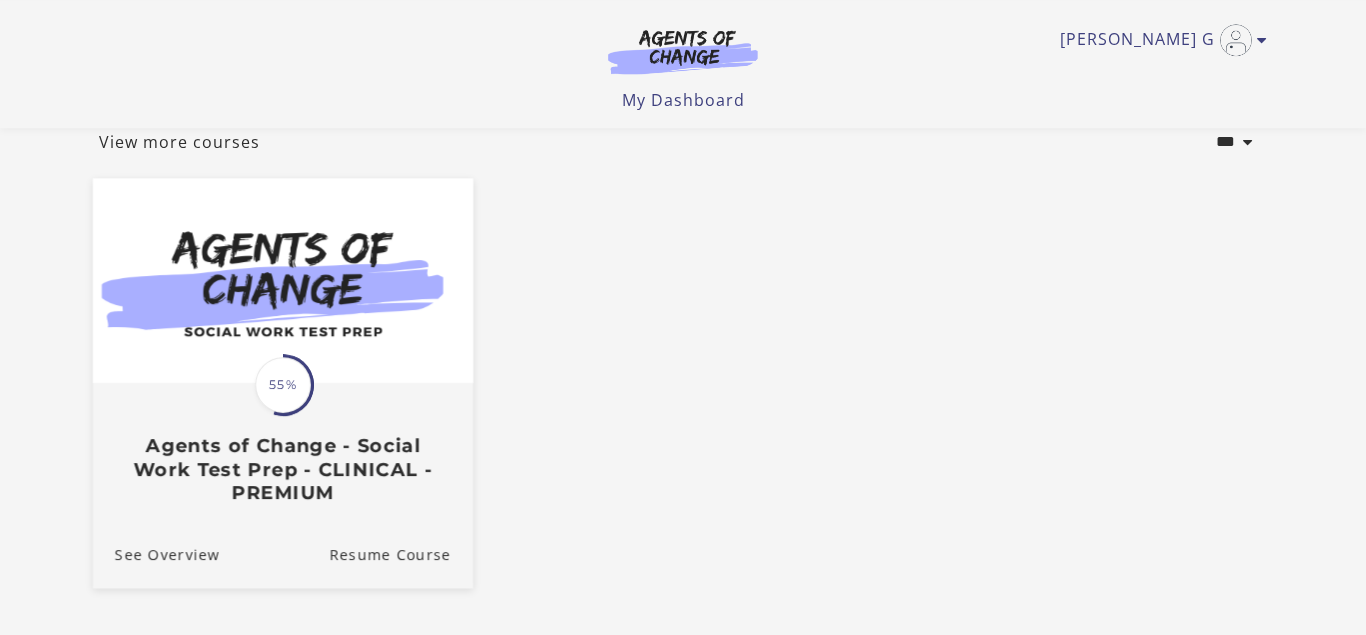 scroll, scrollTop: 286, scrollLeft: 0, axis: vertical 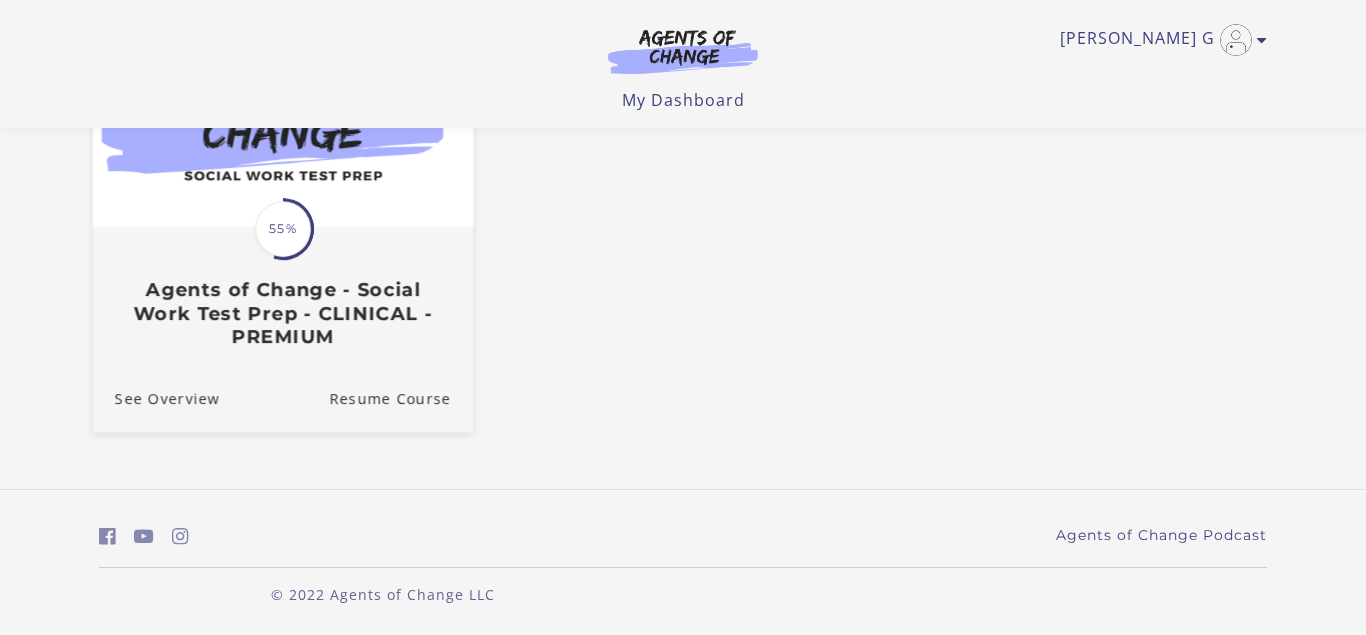 click on "55%" at bounding box center (283, 229) 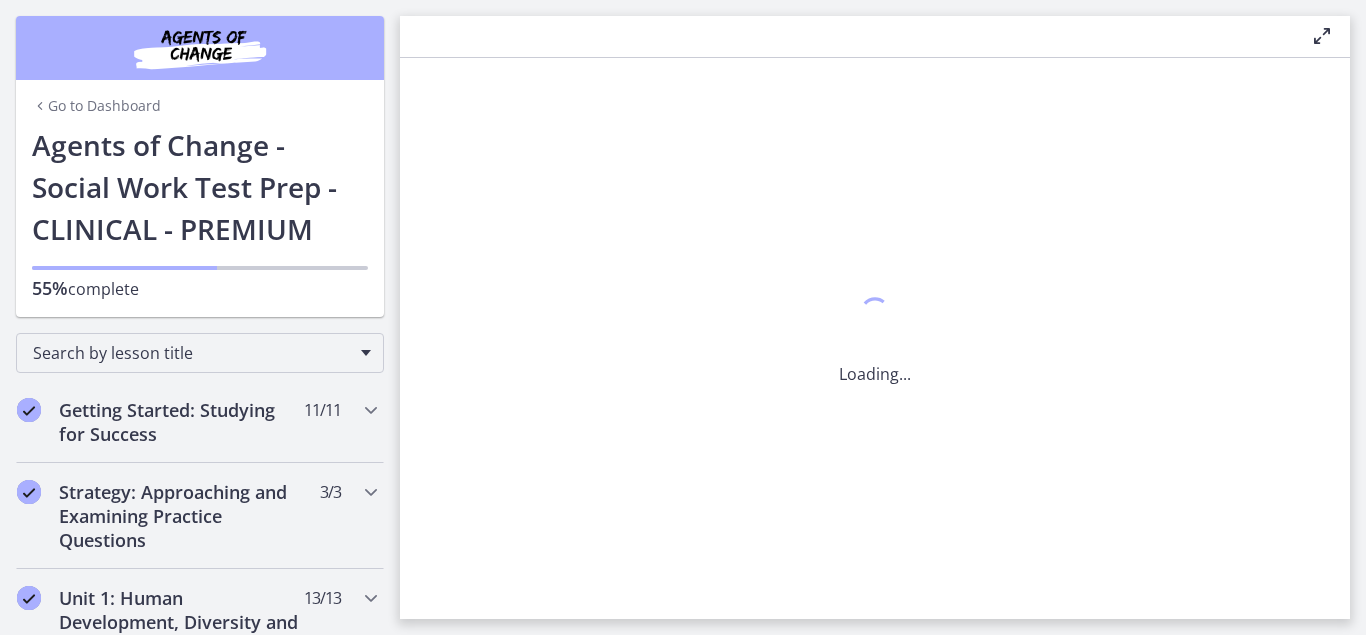scroll, scrollTop: 0, scrollLeft: 0, axis: both 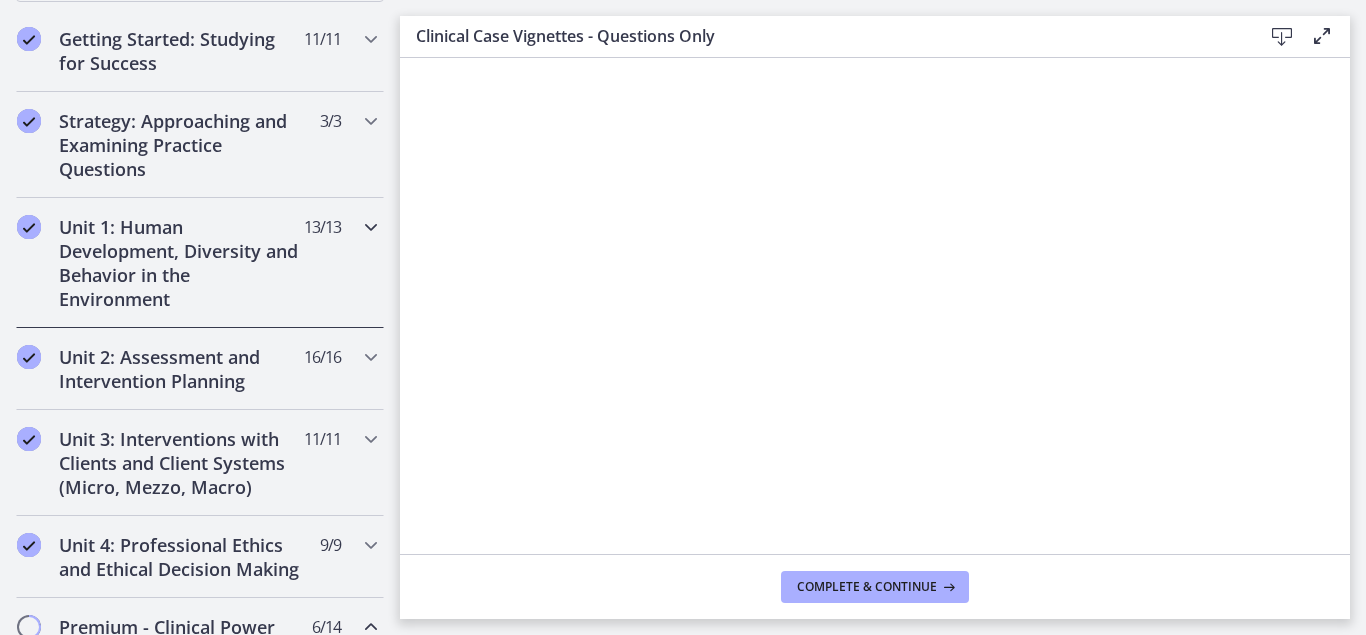 click at bounding box center (371, 227) 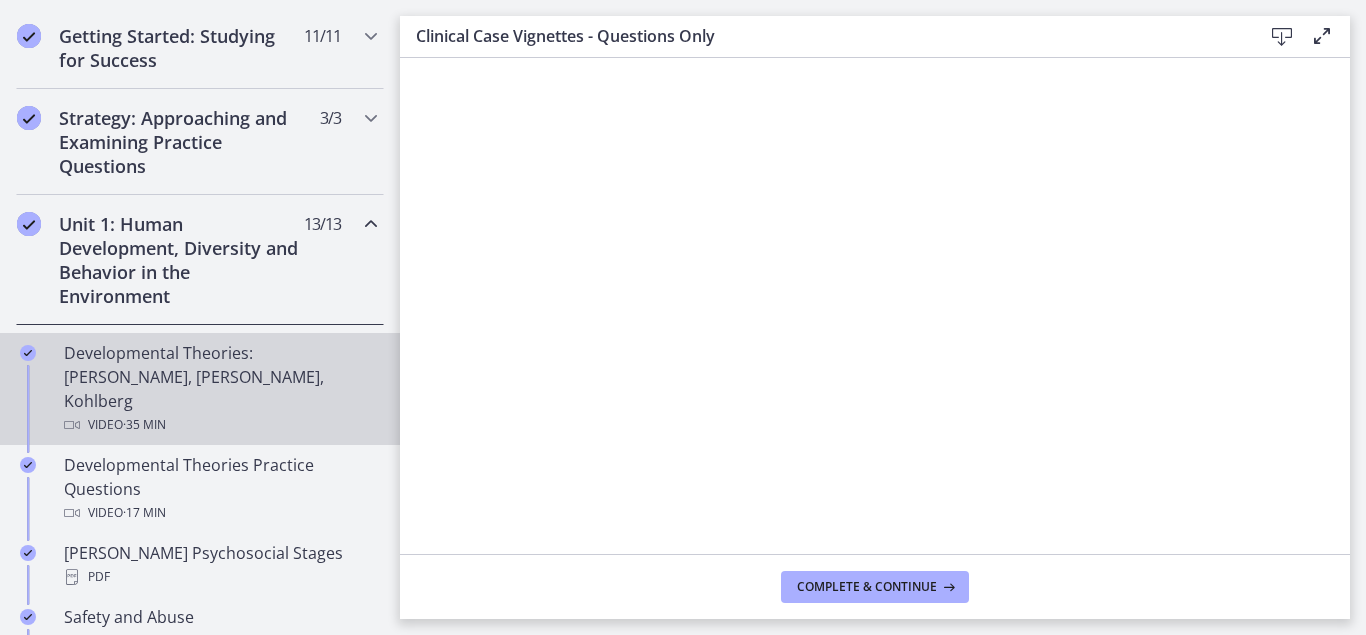 scroll, scrollTop: 377, scrollLeft: 0, axis: vertical 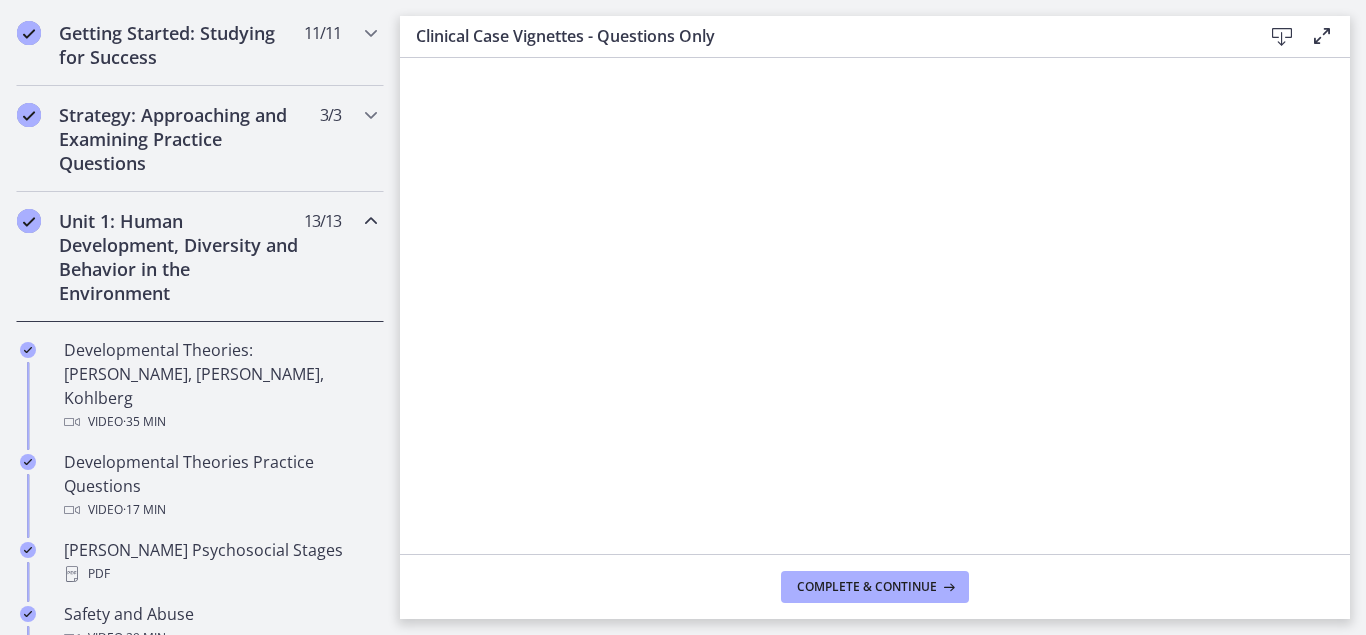 click at bounding box center (371, 221) 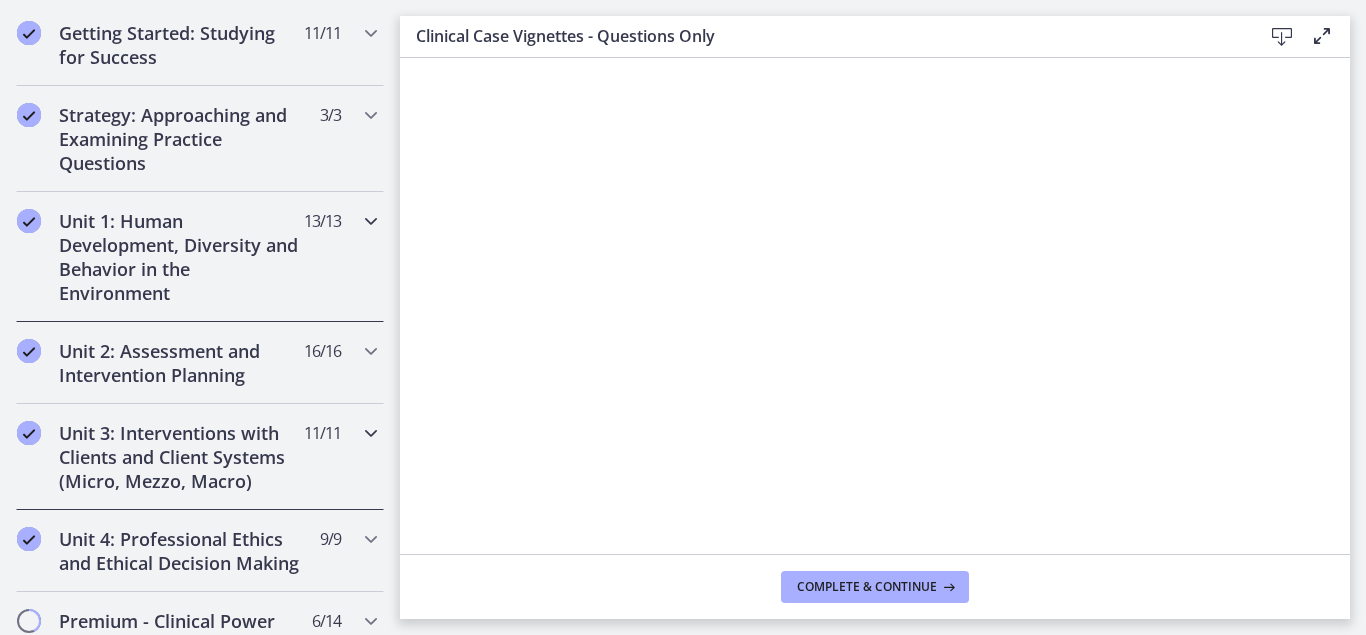 scroll, scrollTop: 422, scrollLeft: 0, axis: vertical 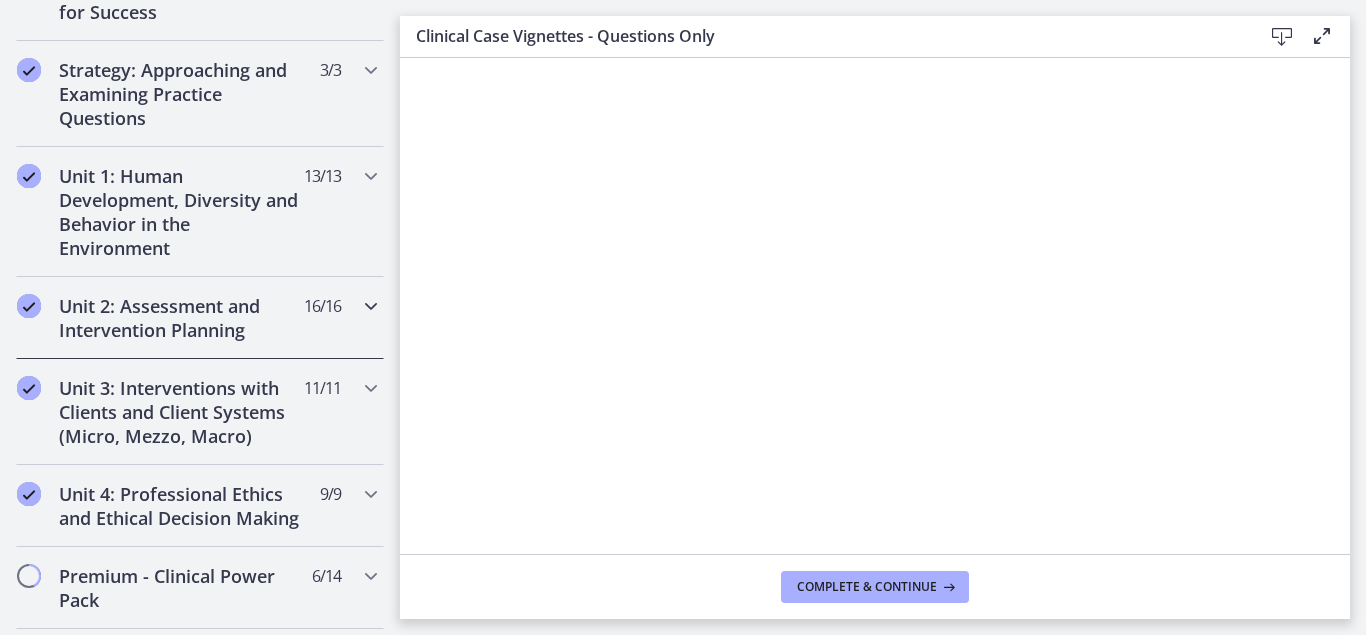 click on "Unit 2: Assessment and Intervention Planning
16  /  16
Completed" at bounding box center [200, 318] 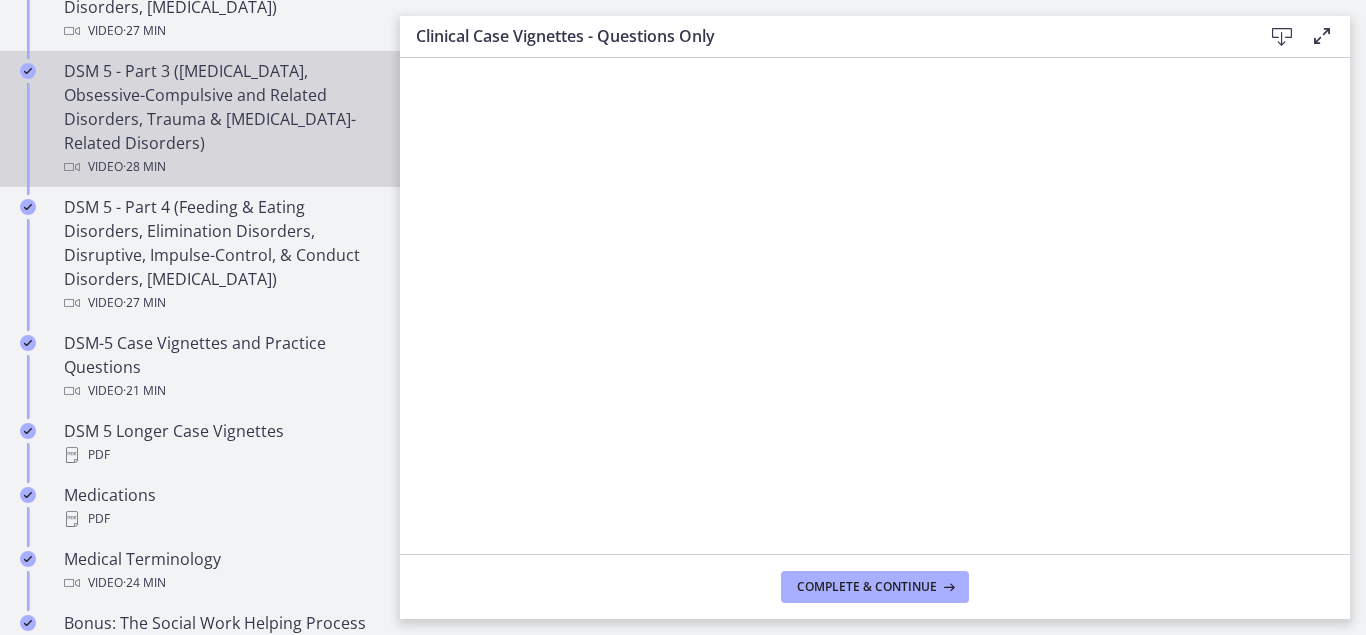 scroll, scrollTop: 1128, scrollLeft: 0, axis: vertical 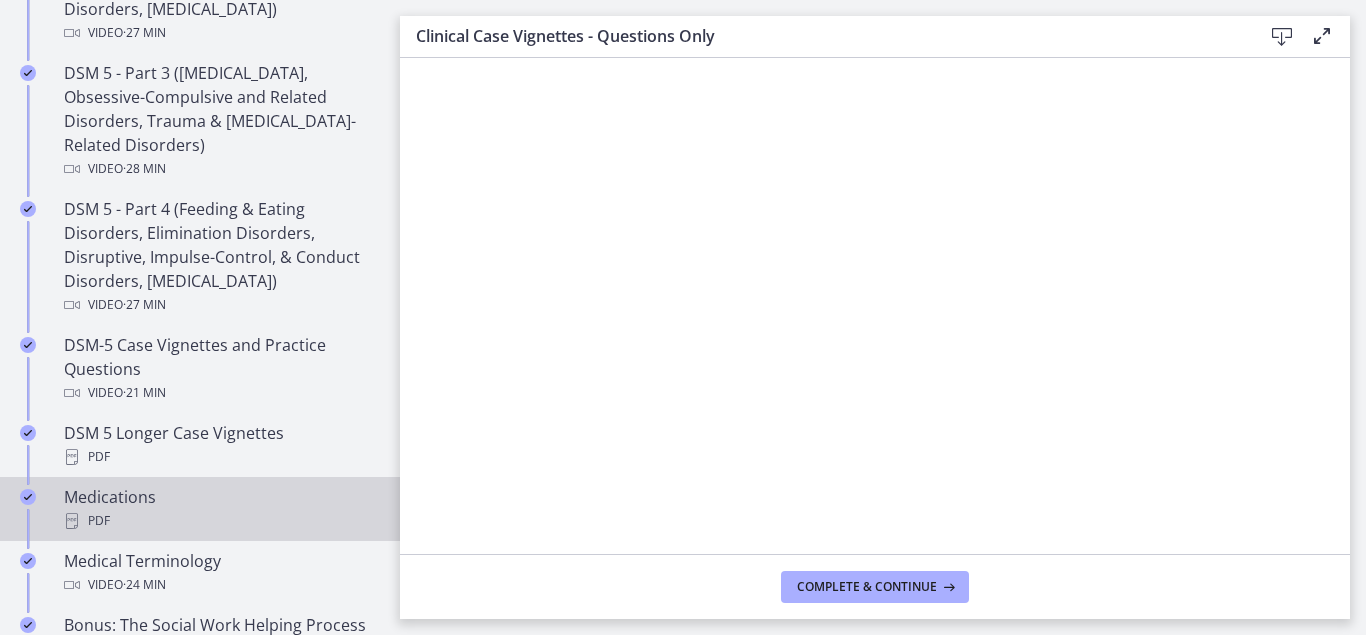 click on "Medications
PDF" at bounding box center [220, 509] 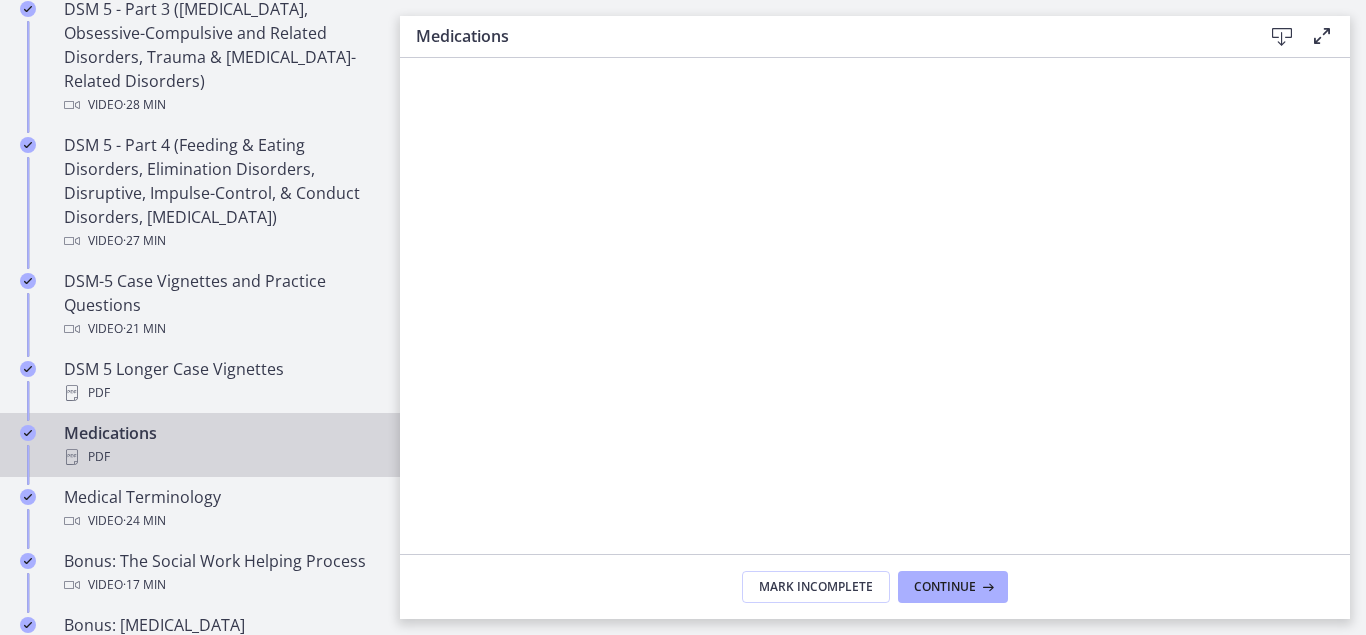 scroll, scrollTop: 1194, scrollLeft: 0, axis: vertical 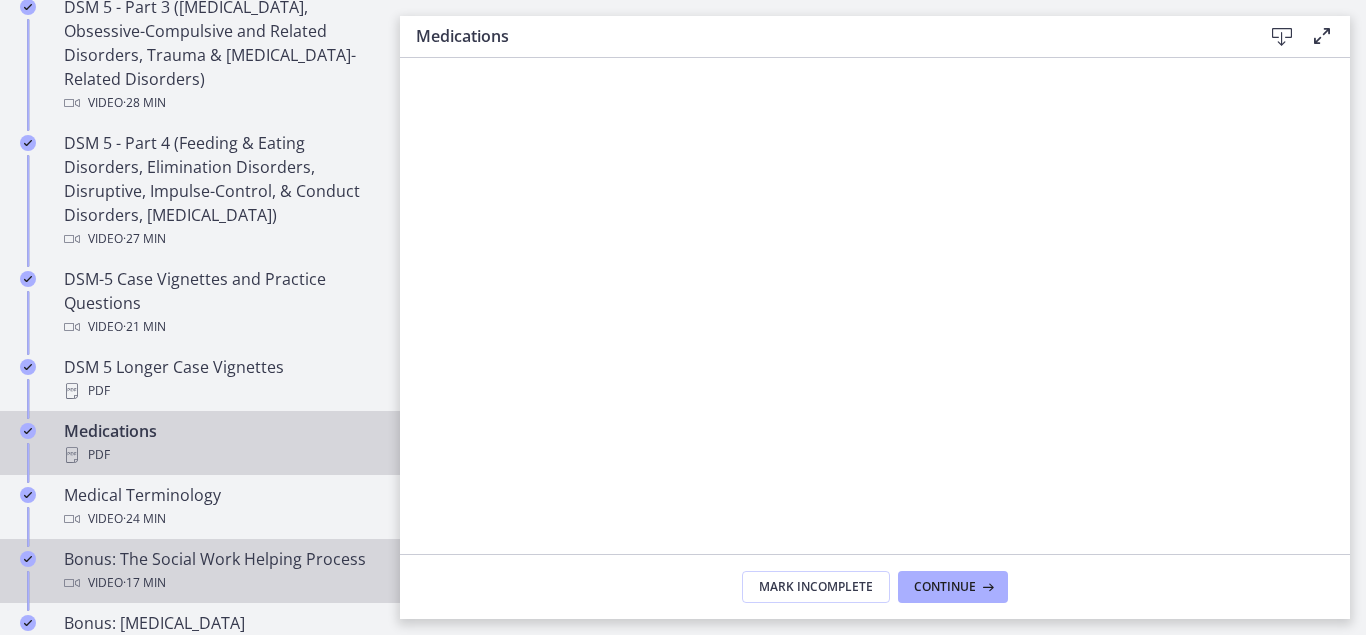 click on "Bonus: The Social Work Helping Process
Video
·  17 min" at bounding box center [220, 571] 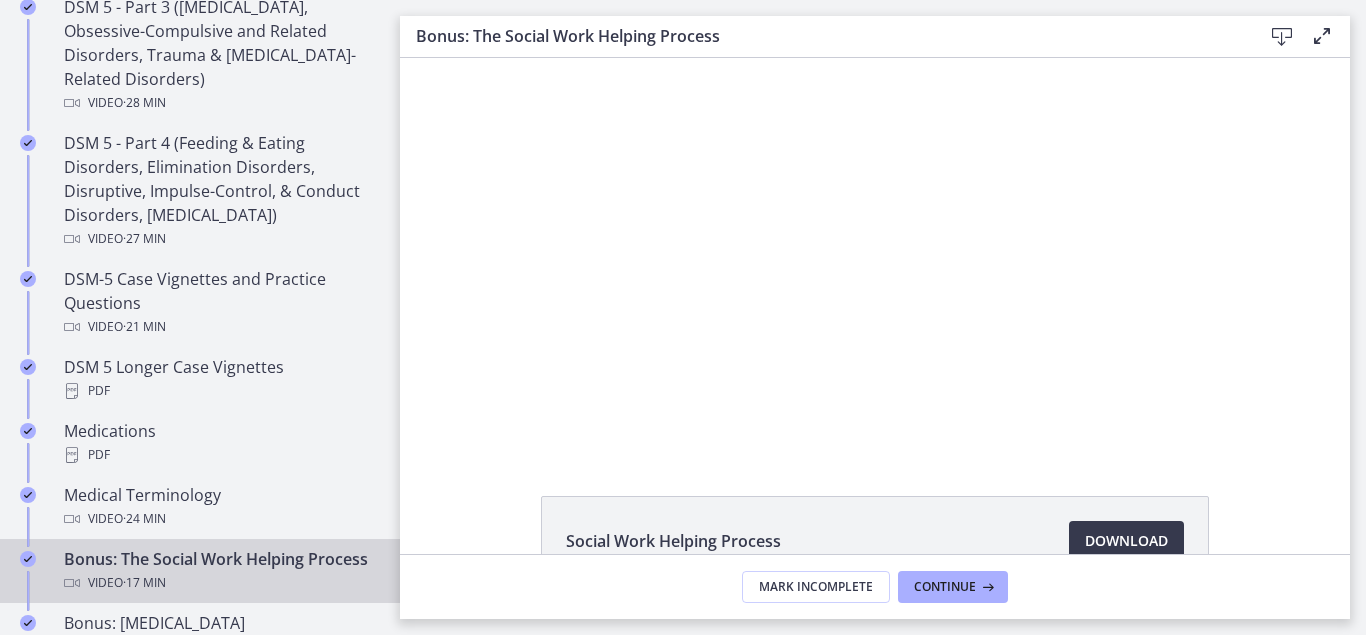 scroll, scrollTop: 0, scrollLeft: 0, axis: both 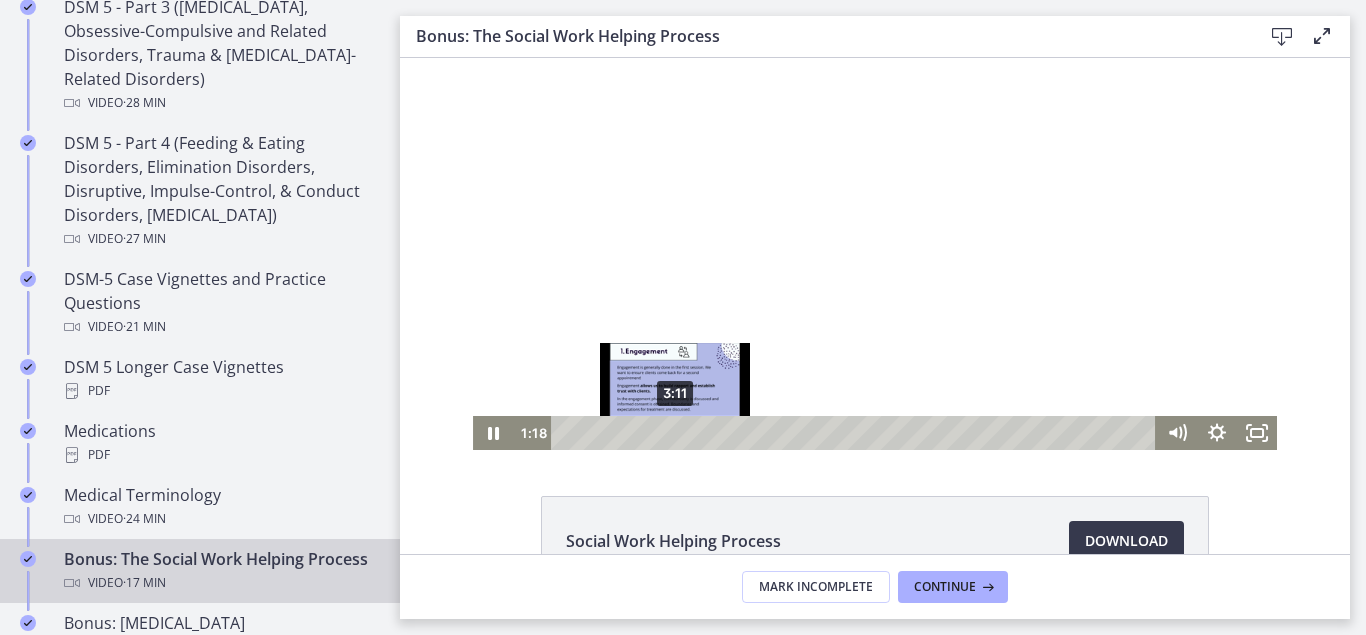 click on "3:11" at bounding box center [856, 433] 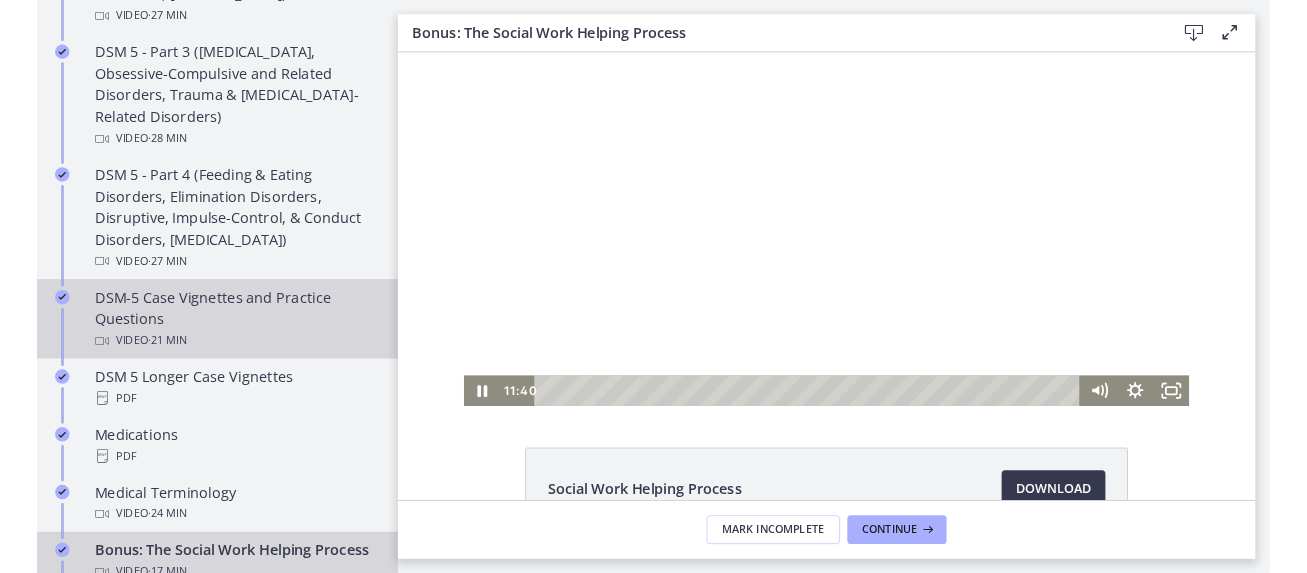 scroll, scrollTop: 1141, scrollLeft: 0, axis: vertical 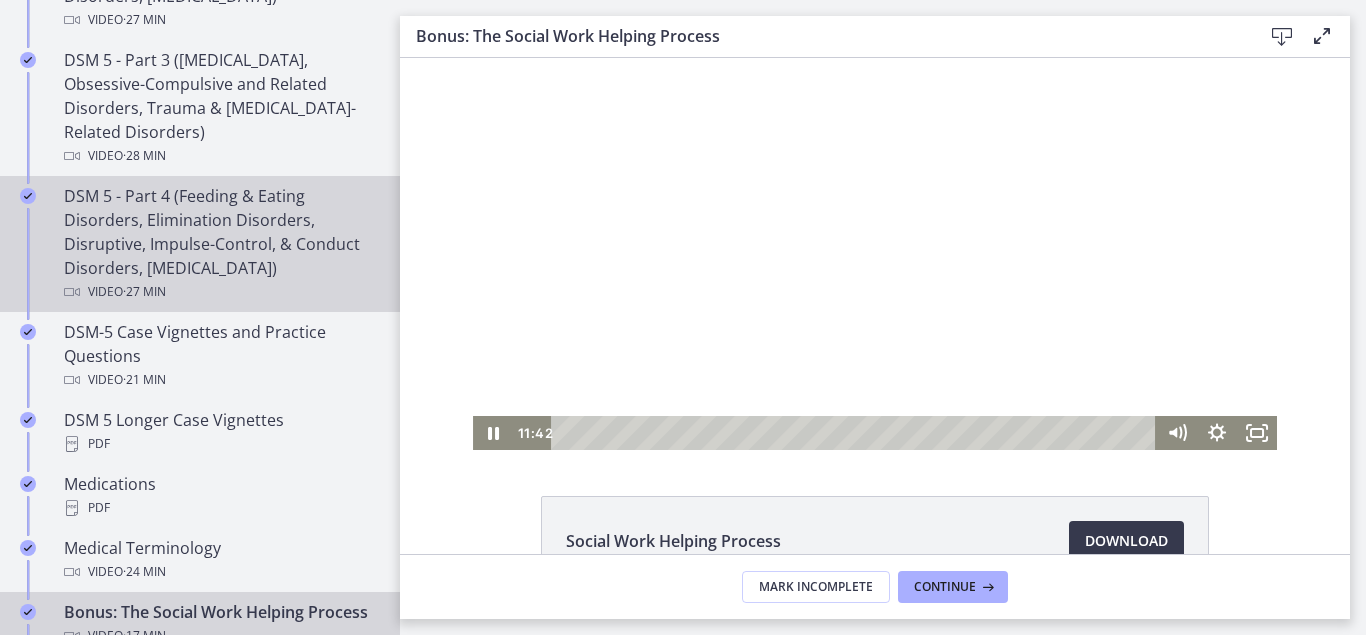 click on "DSM 5 - Part 4 (Feeding & Eating Disorders, Elimination Disorders, Disruptive, Impulse-Control, & Conduct Disorders, [MEDICAL_DATA])
Video
·  27 min" at bounding box center [220, 244] 